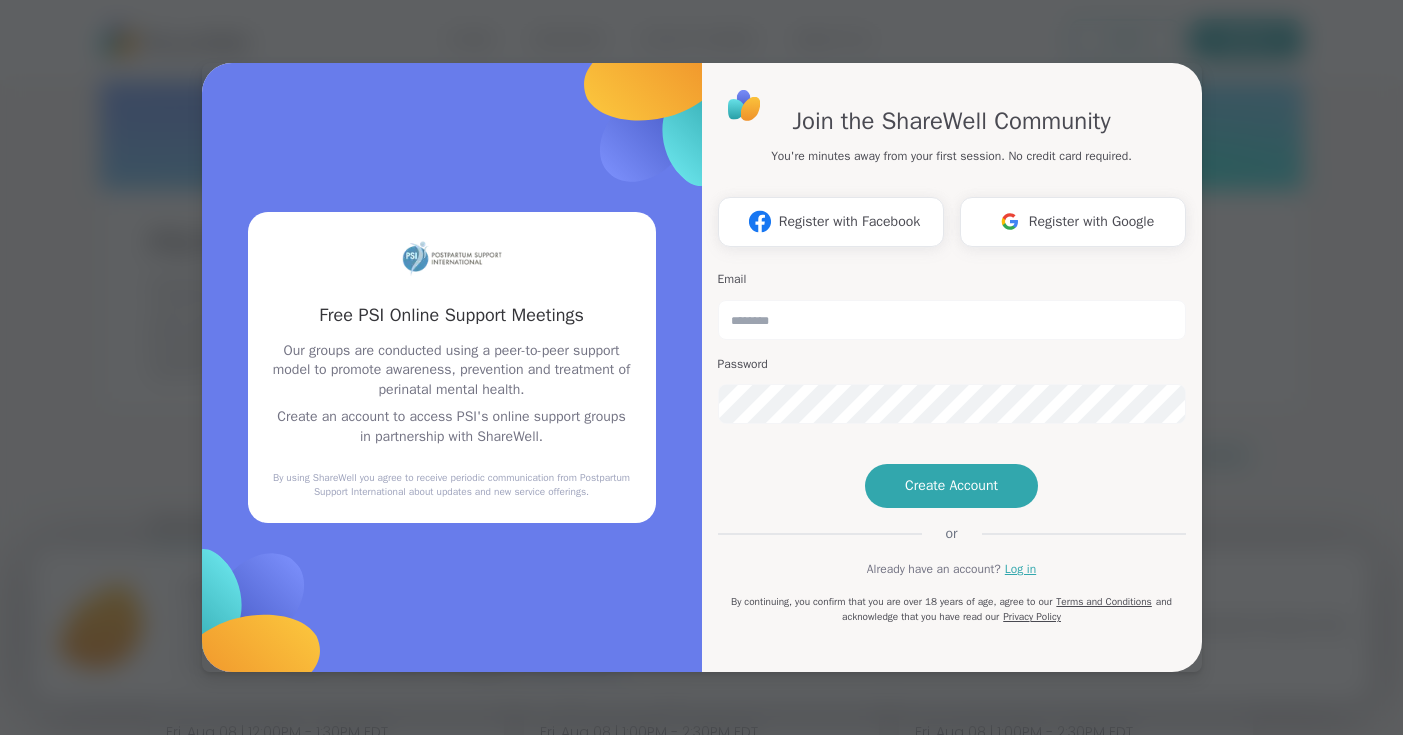 scroll, scrollTop: 0, scrollLeft: 0, axis: both 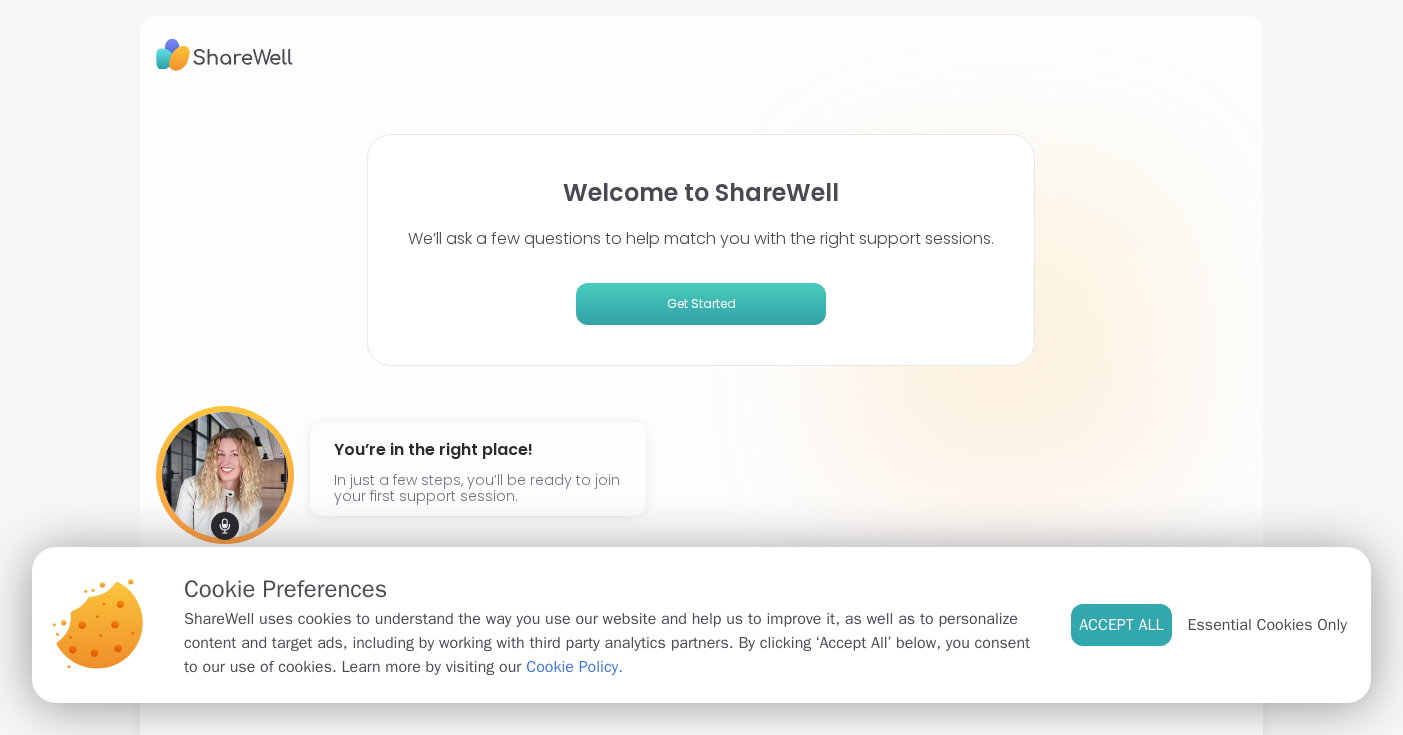 click on "Get Started" at bounding box center (701, 304) 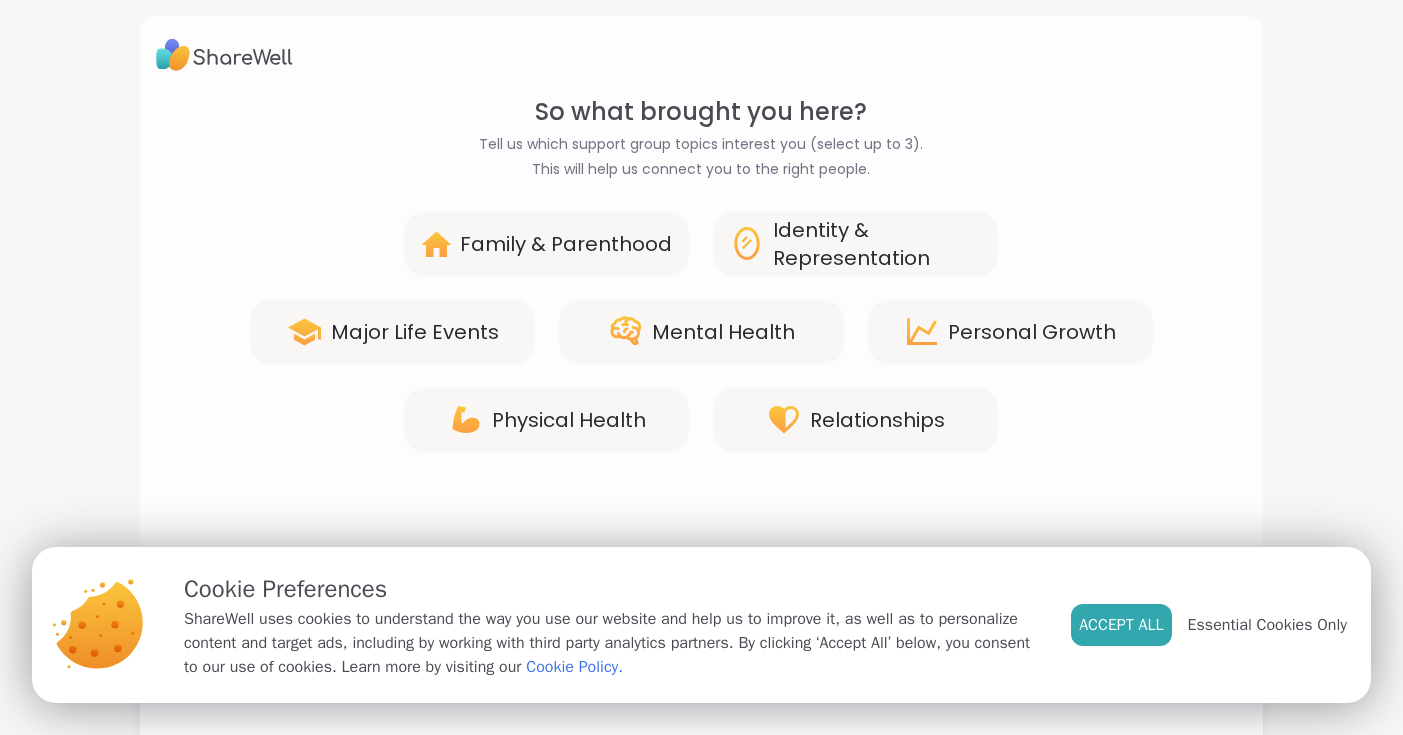 click on "Mental Health" at bounding box center (723, 332) 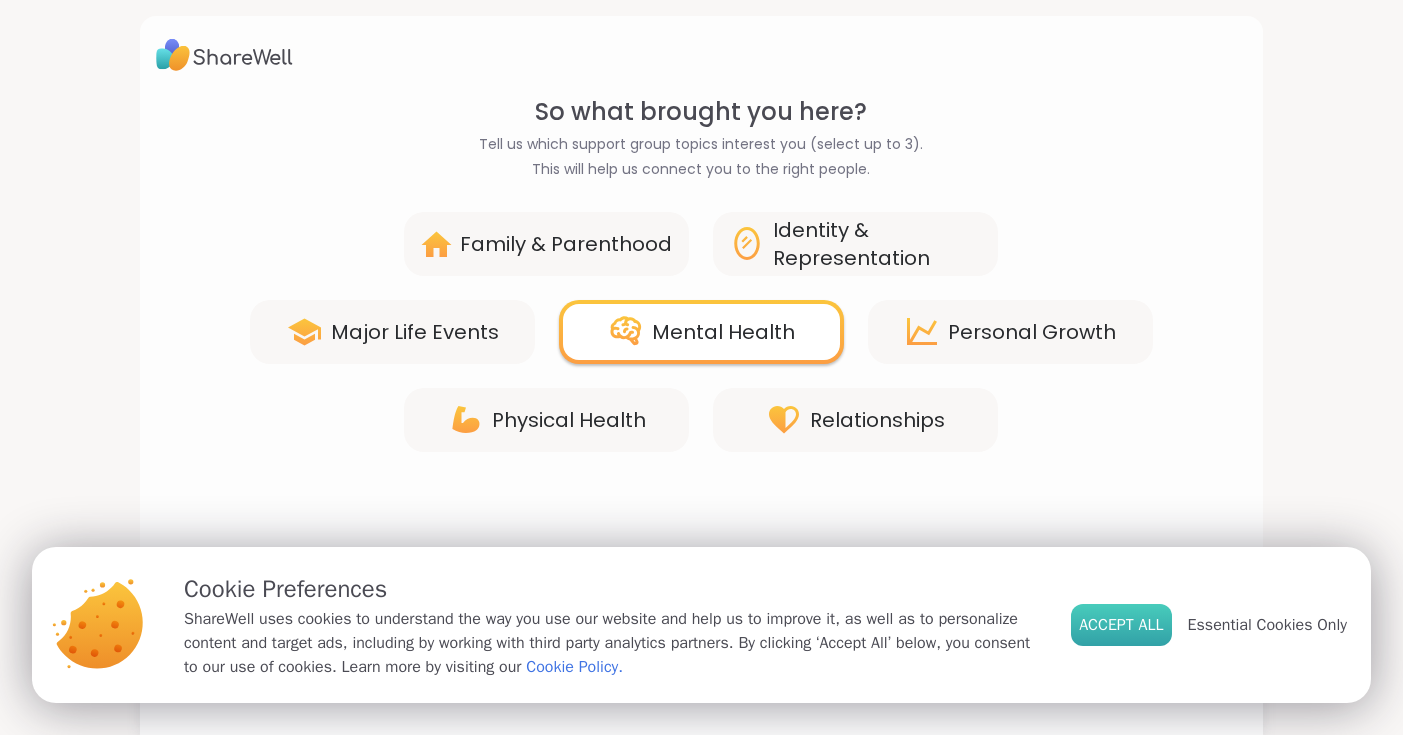 click on "Accept All" at bounding box center [1121, 625] 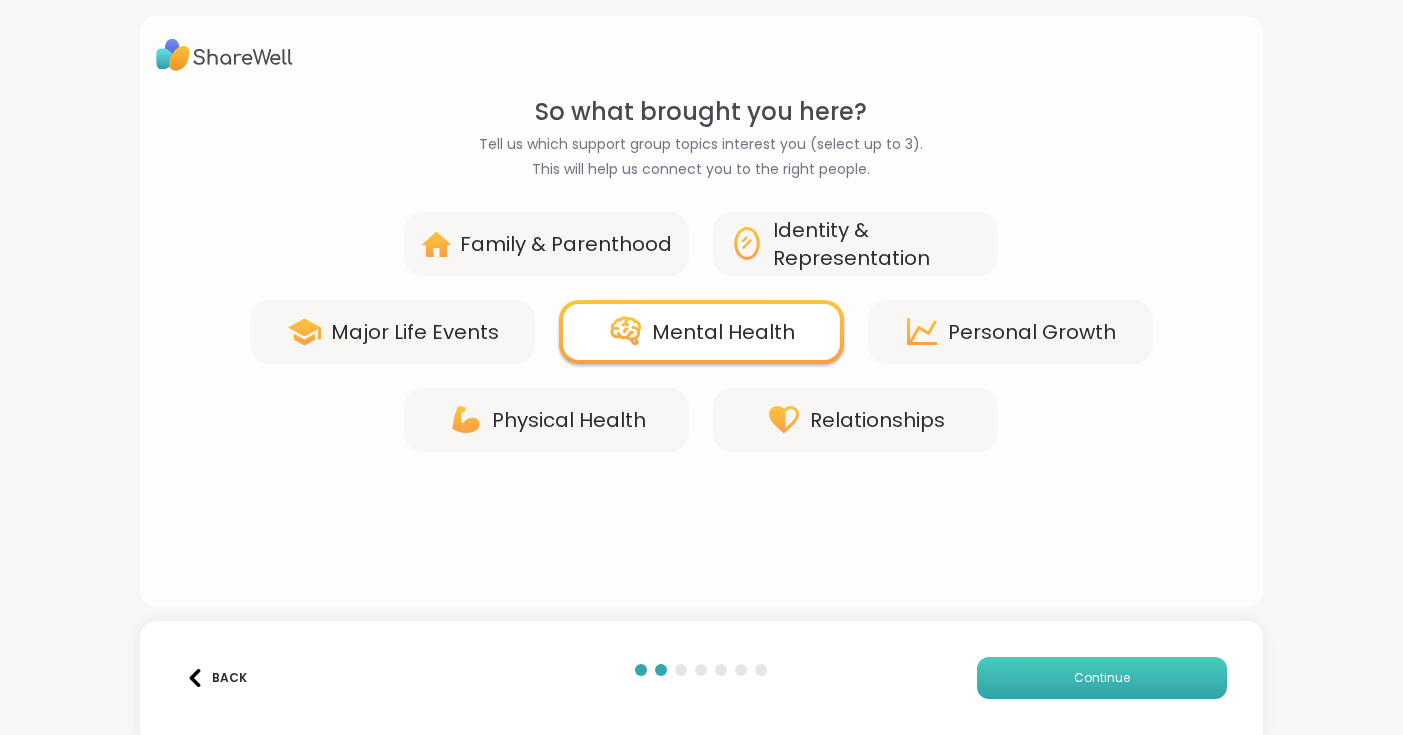 click on "Continue" at bounding box center [1102, 678] 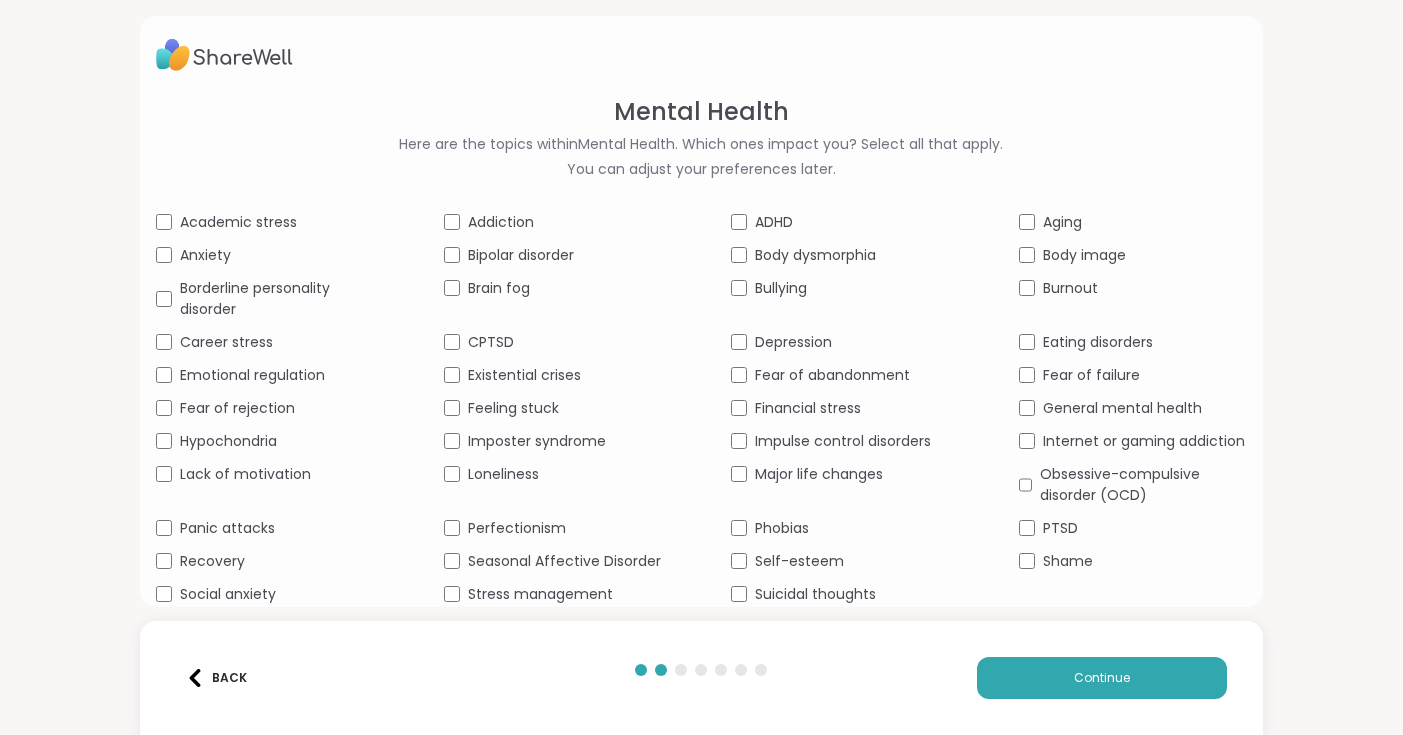 scroll, scrollTop: 14, scrollLeft: 0, axis: vertical 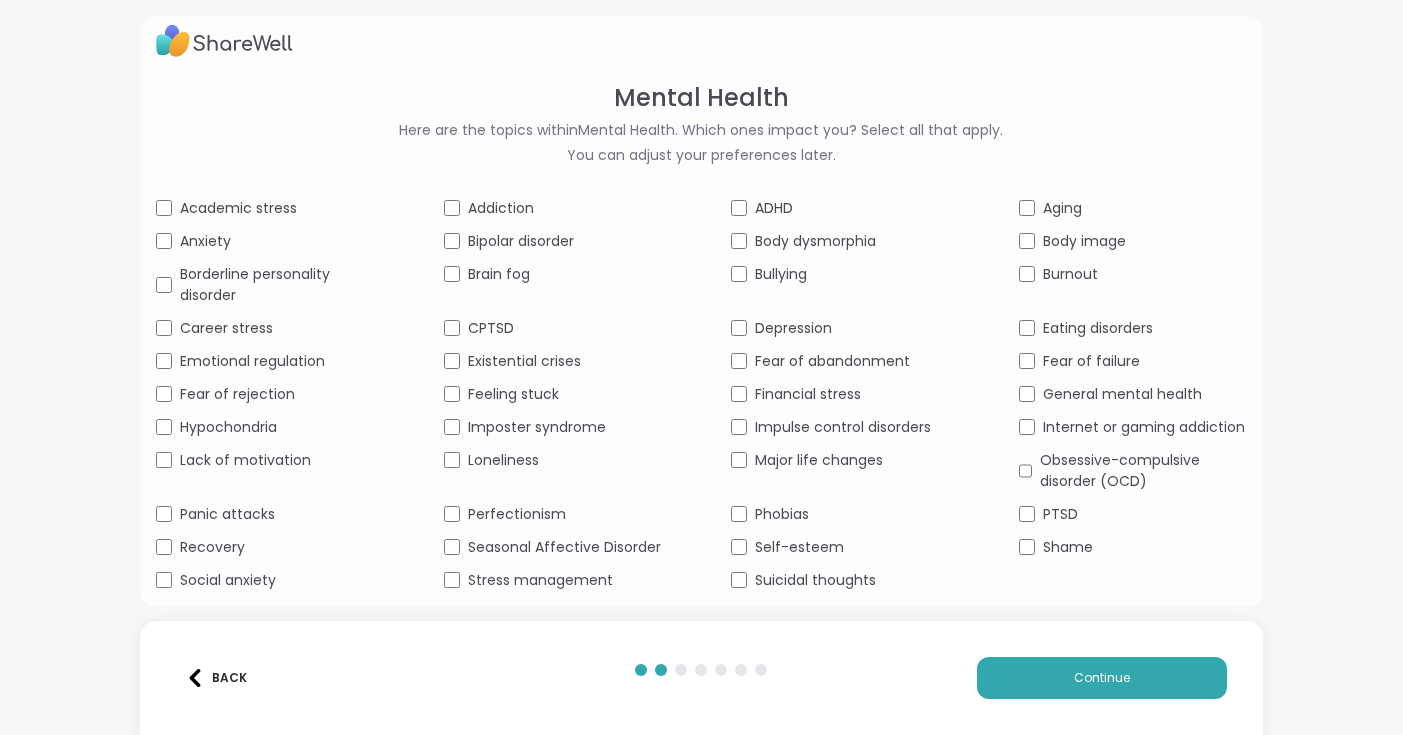 click on "Recovery" at bounding box center [270, 547] 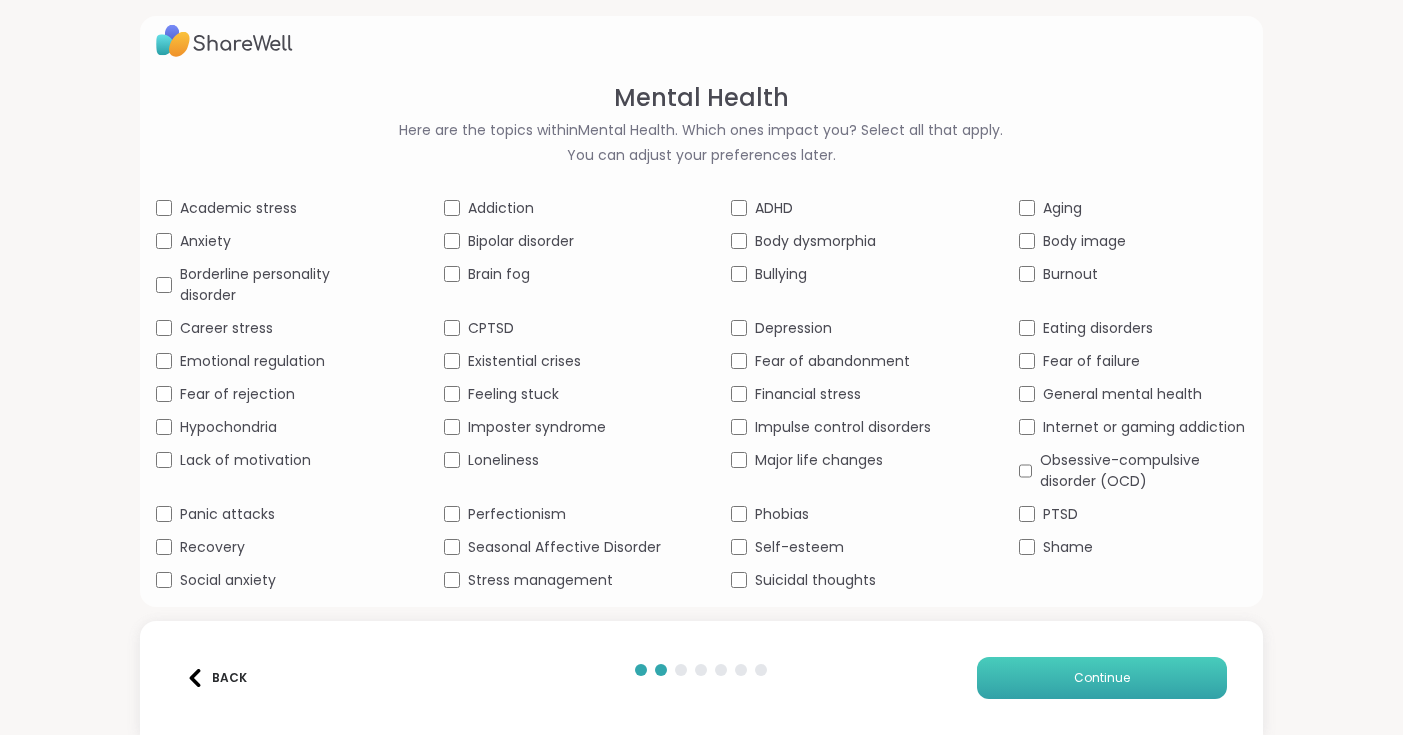 click on "Continue" at bounding box center (1102, 678) 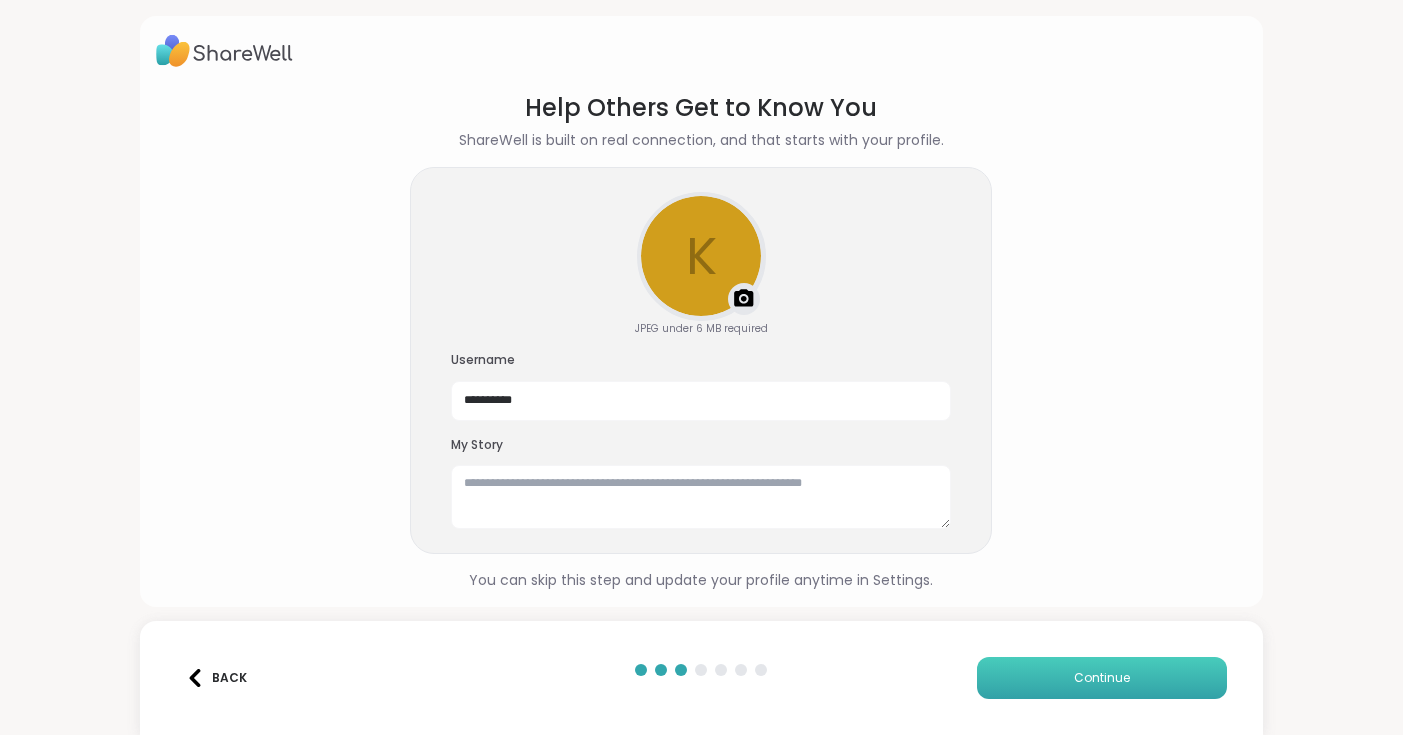 scroll, scrollTop: 4, scrollLeft: 0, axis: vertical 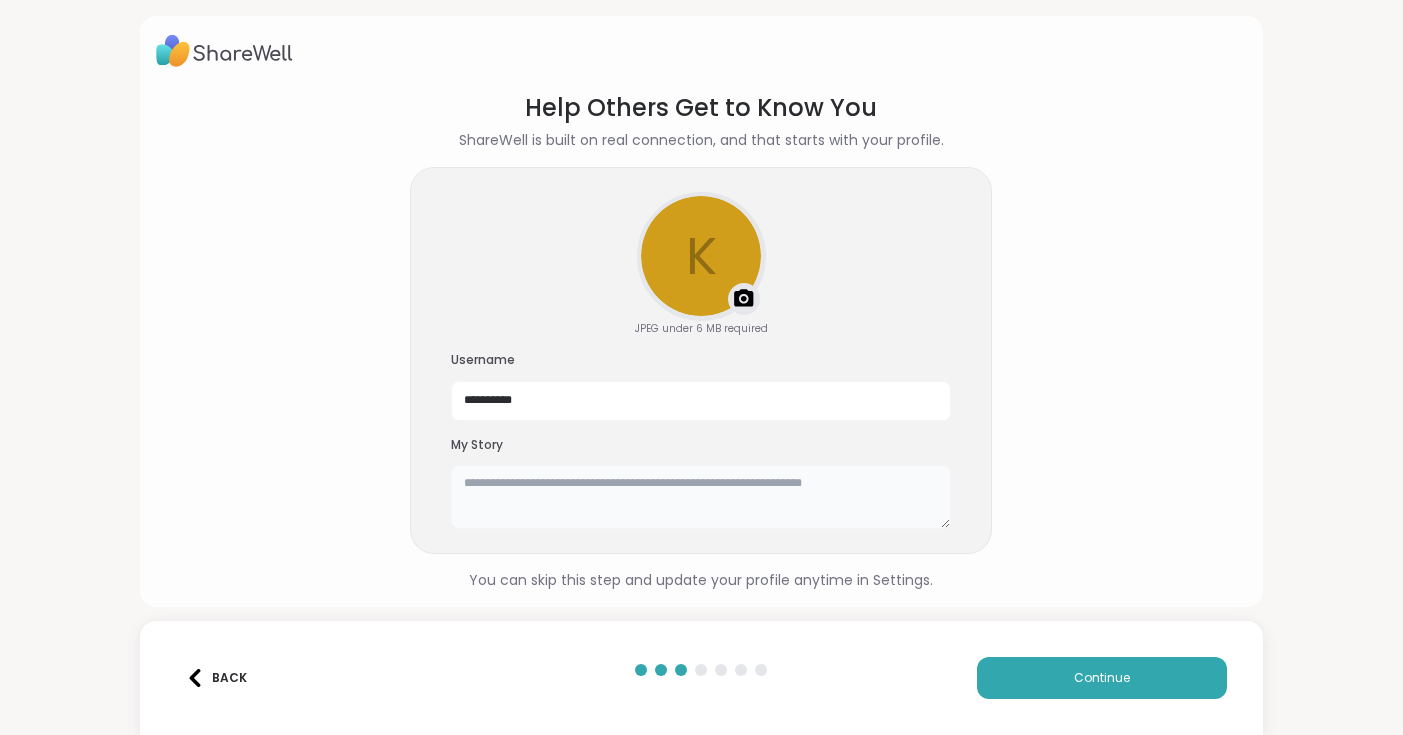 click at bounding box center [701, 497] 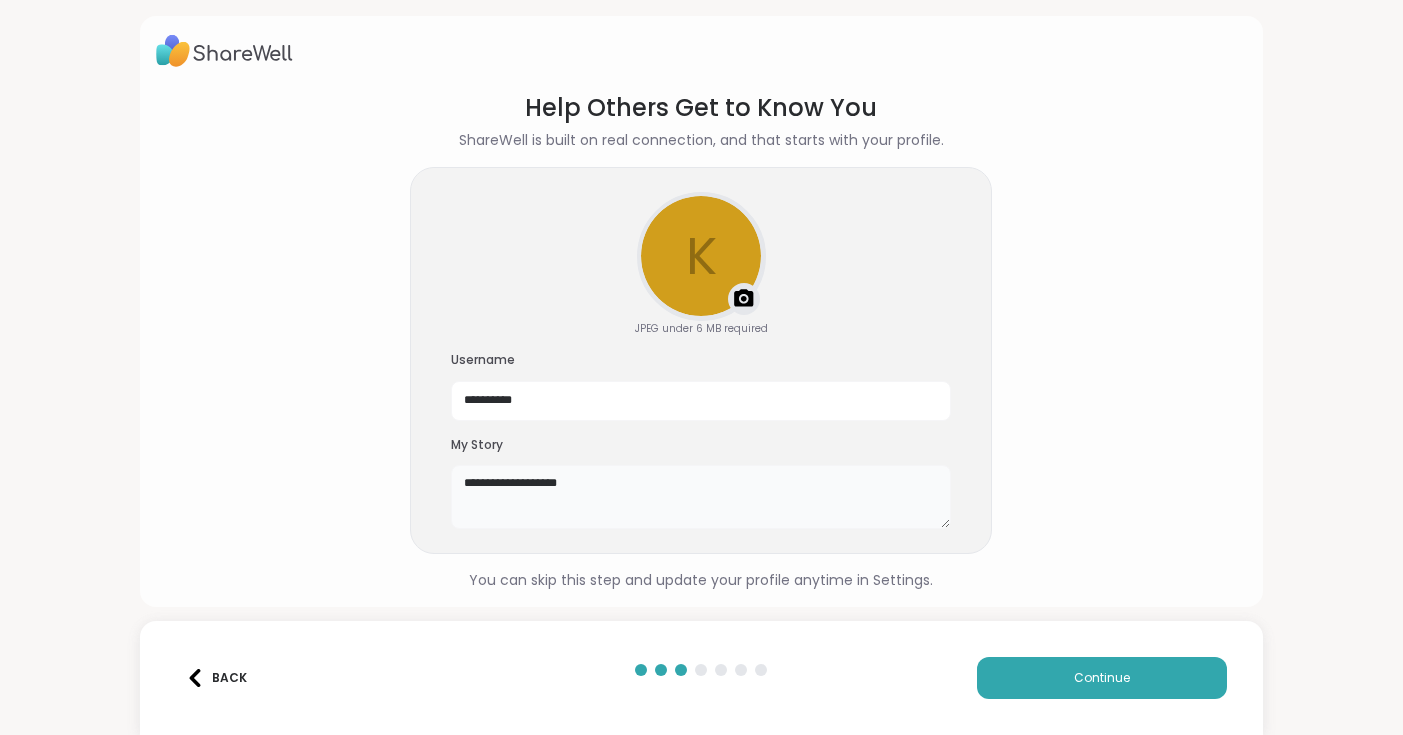 click on "**********" at bounding box center (701, 497) 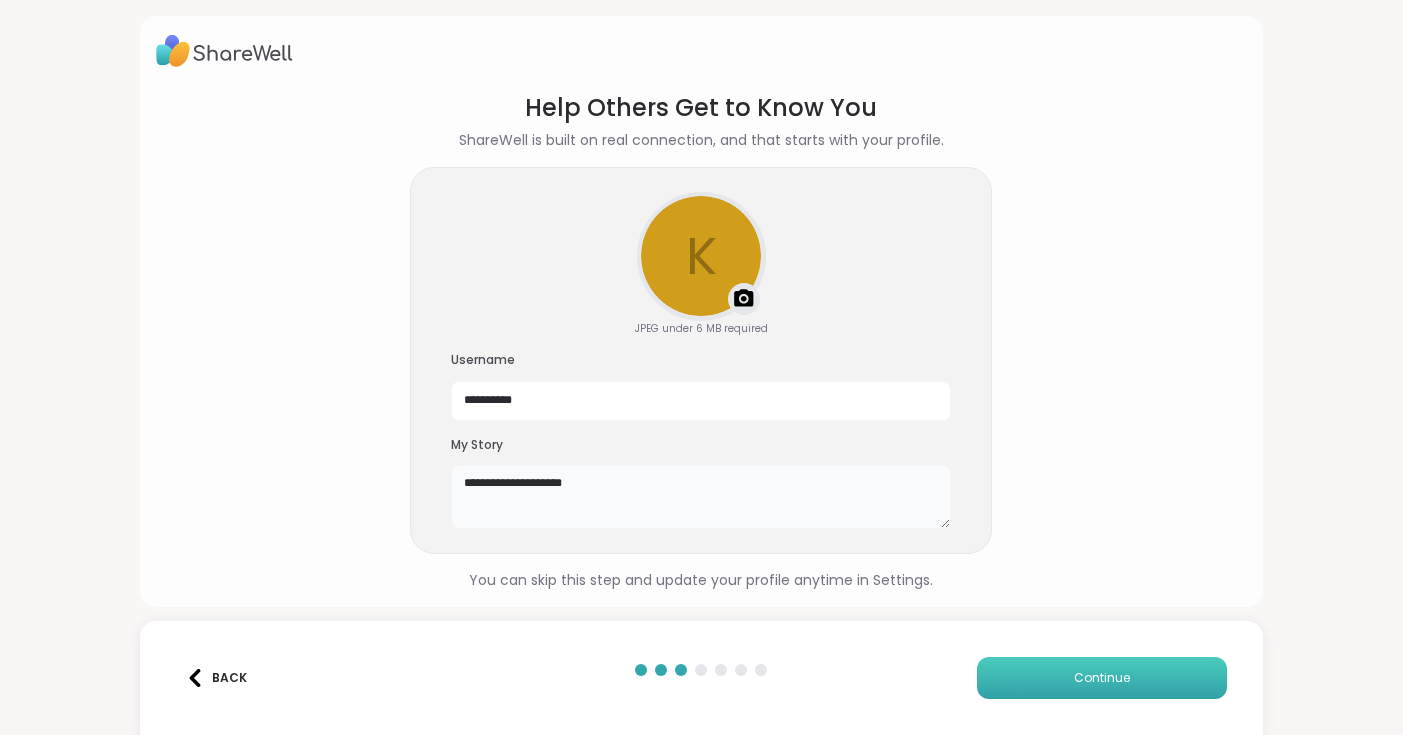type on "**********" 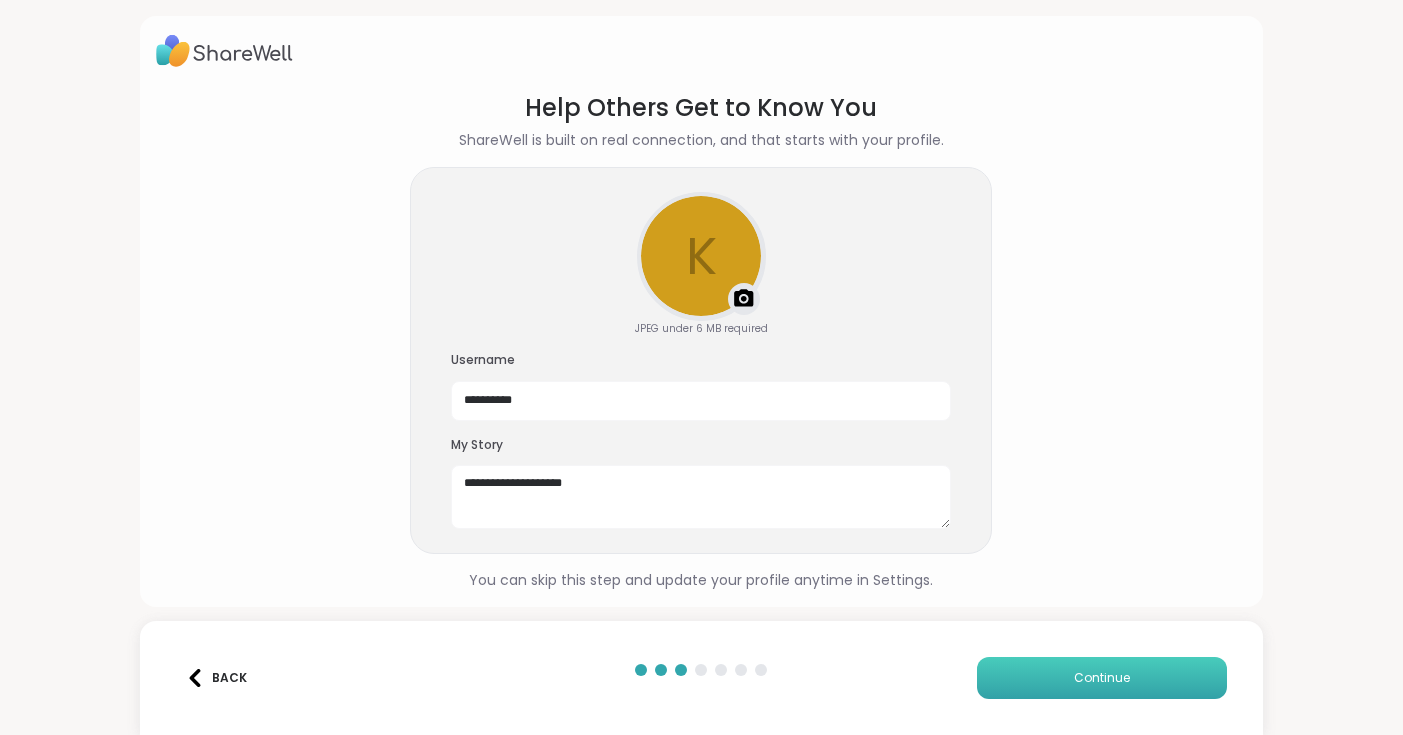 click on "Continue" at bounding box center (1102, 678) 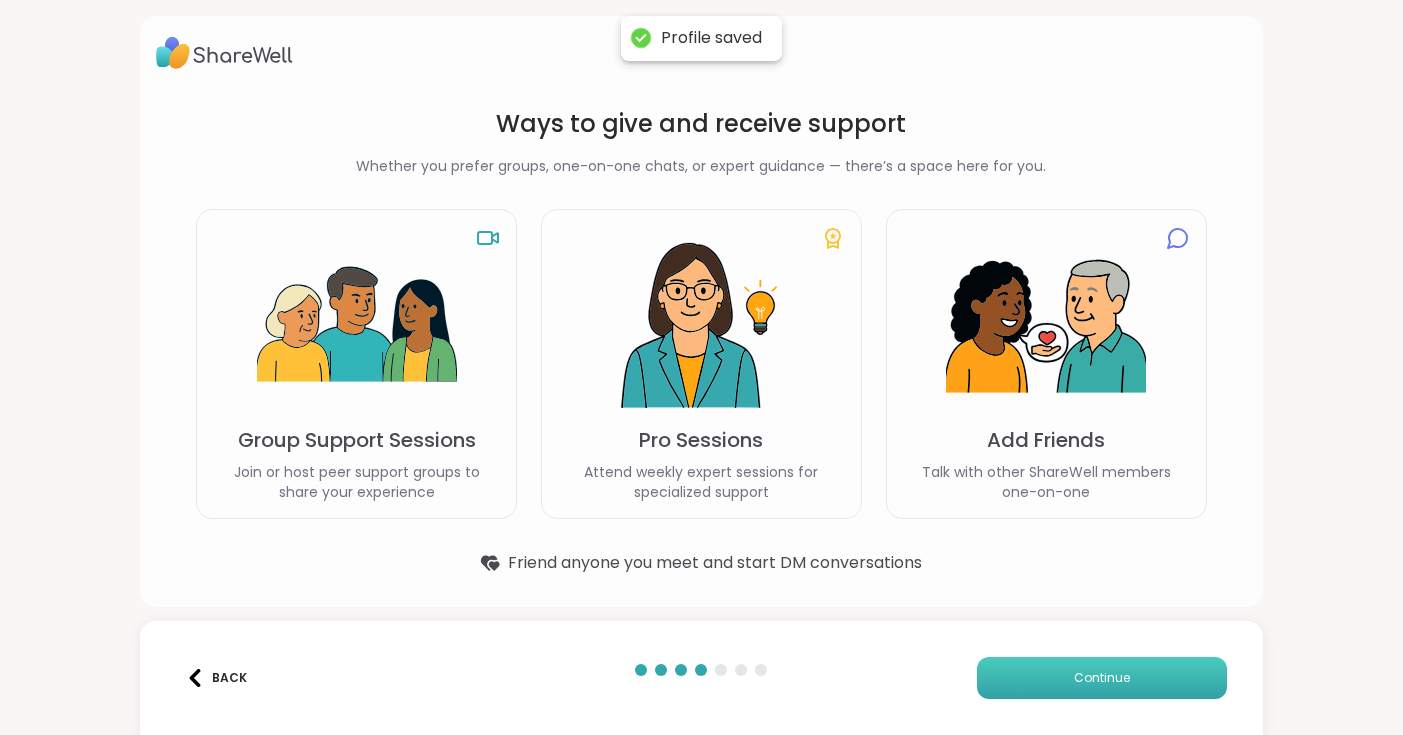 scroll, scrollTop: 2, scrollLeft: 0, axis: vertical 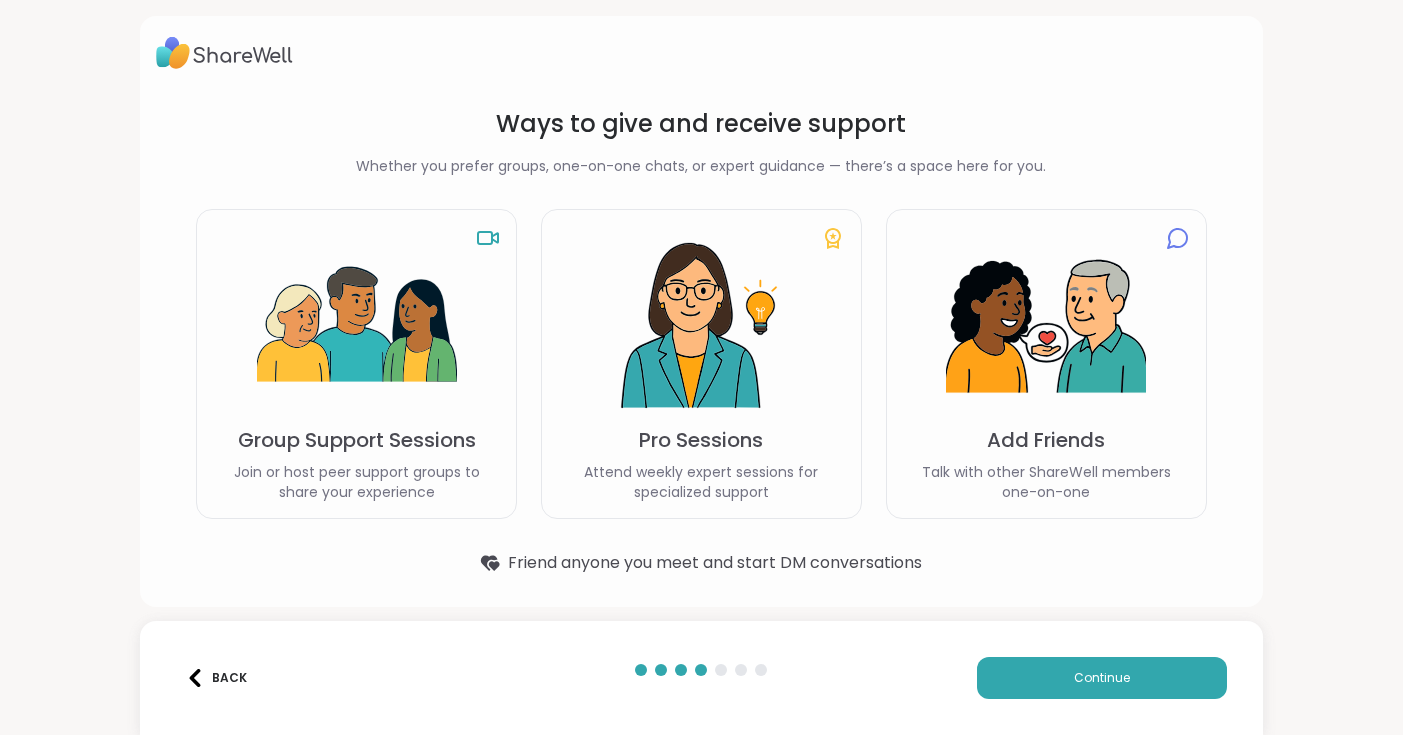 click on "Group Support Sessions Join or host peer support groups to share your experience" at bounding box center [356, 364] 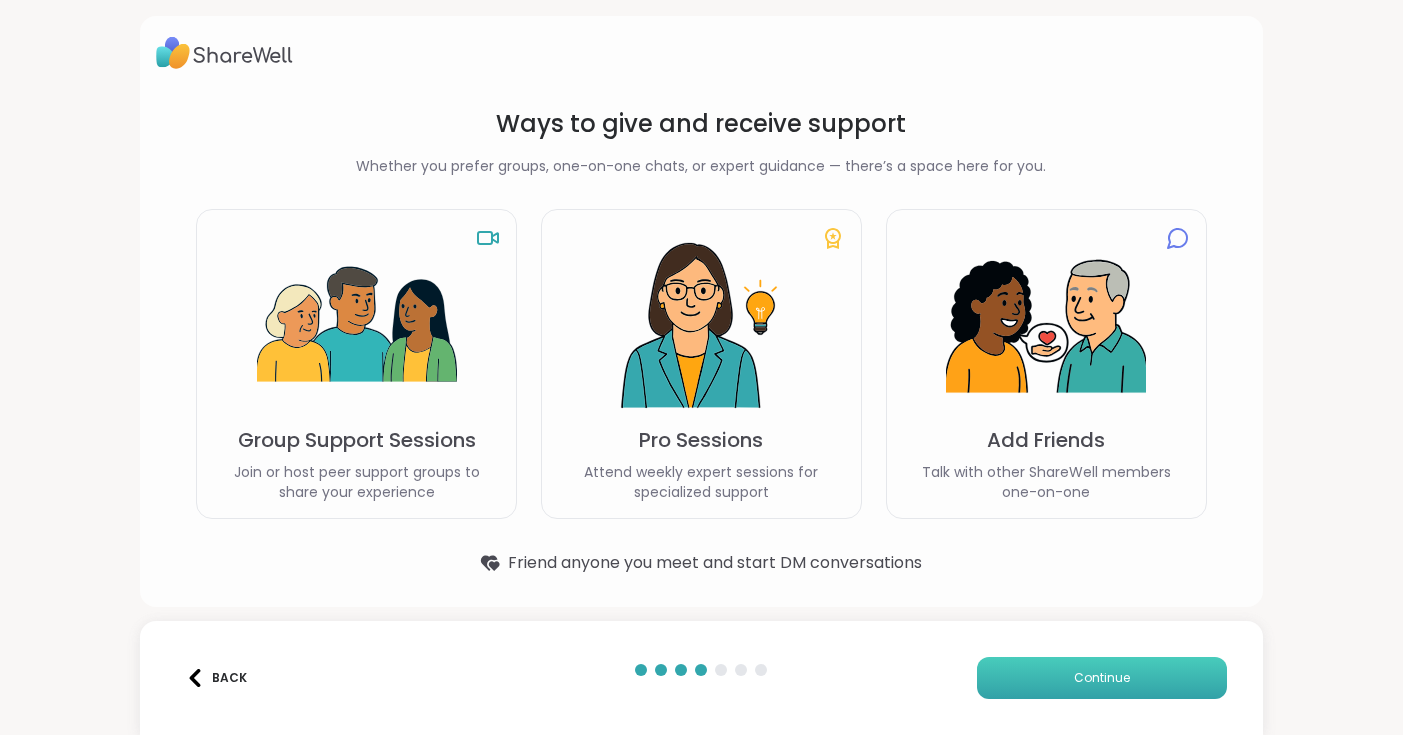 click on "Continue" at bounding box center (1102, 678) 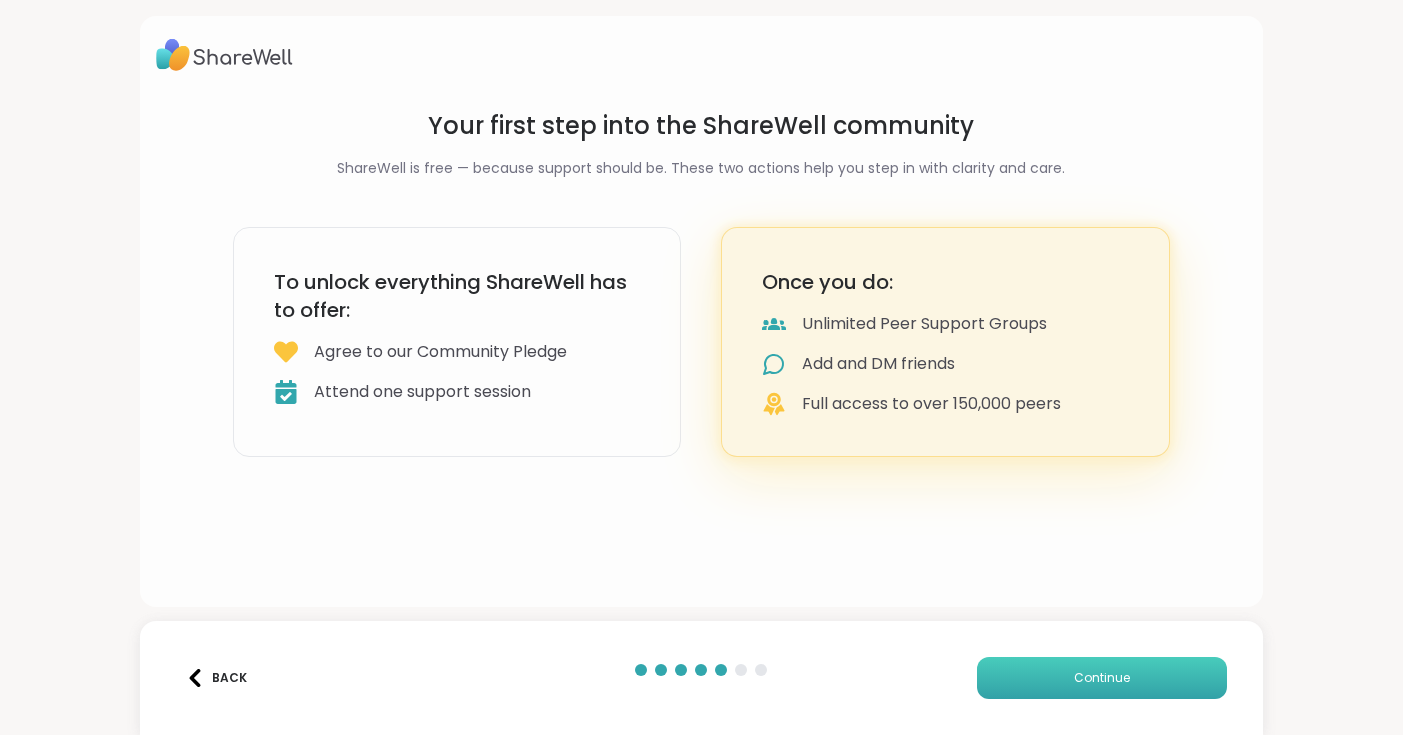 click on "Continue" at bounding box center (1102, 678) 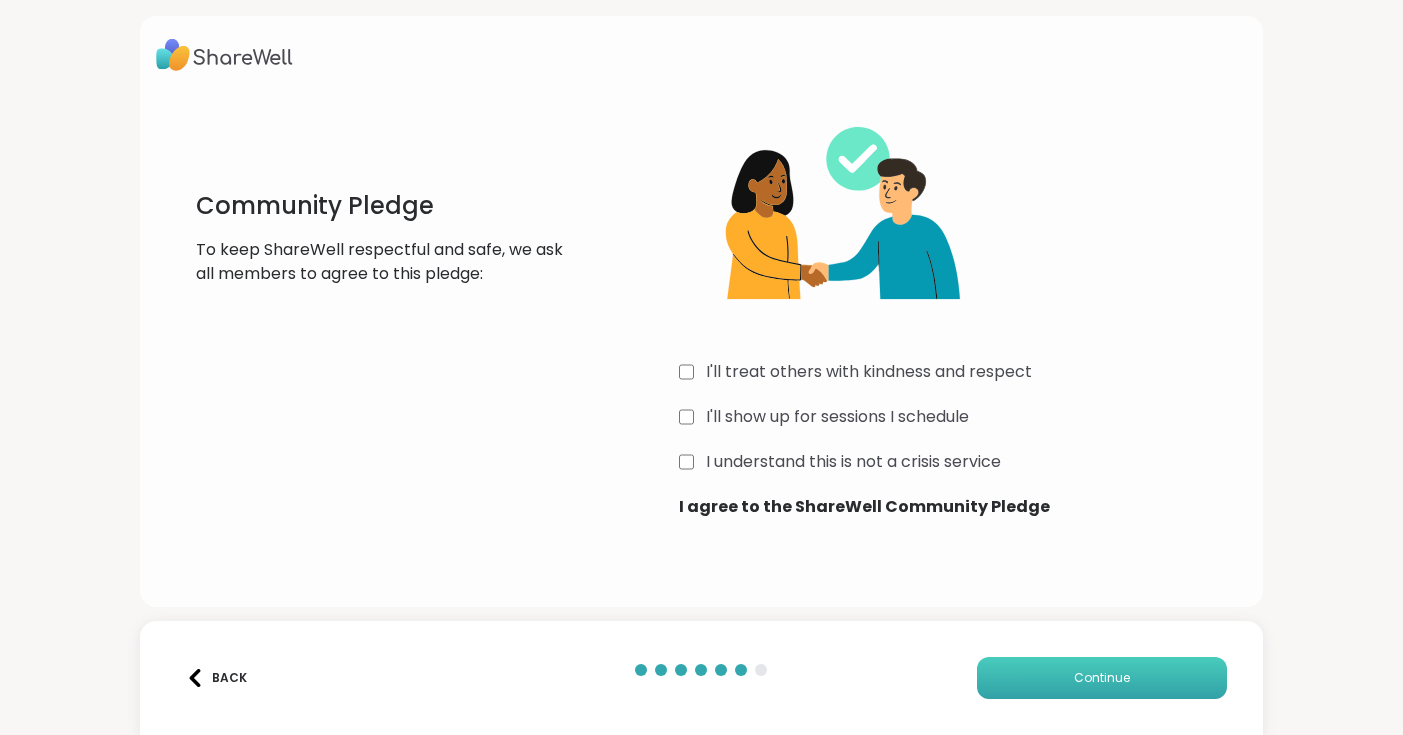 click on "Continue" at bounding box center (1102, 678) 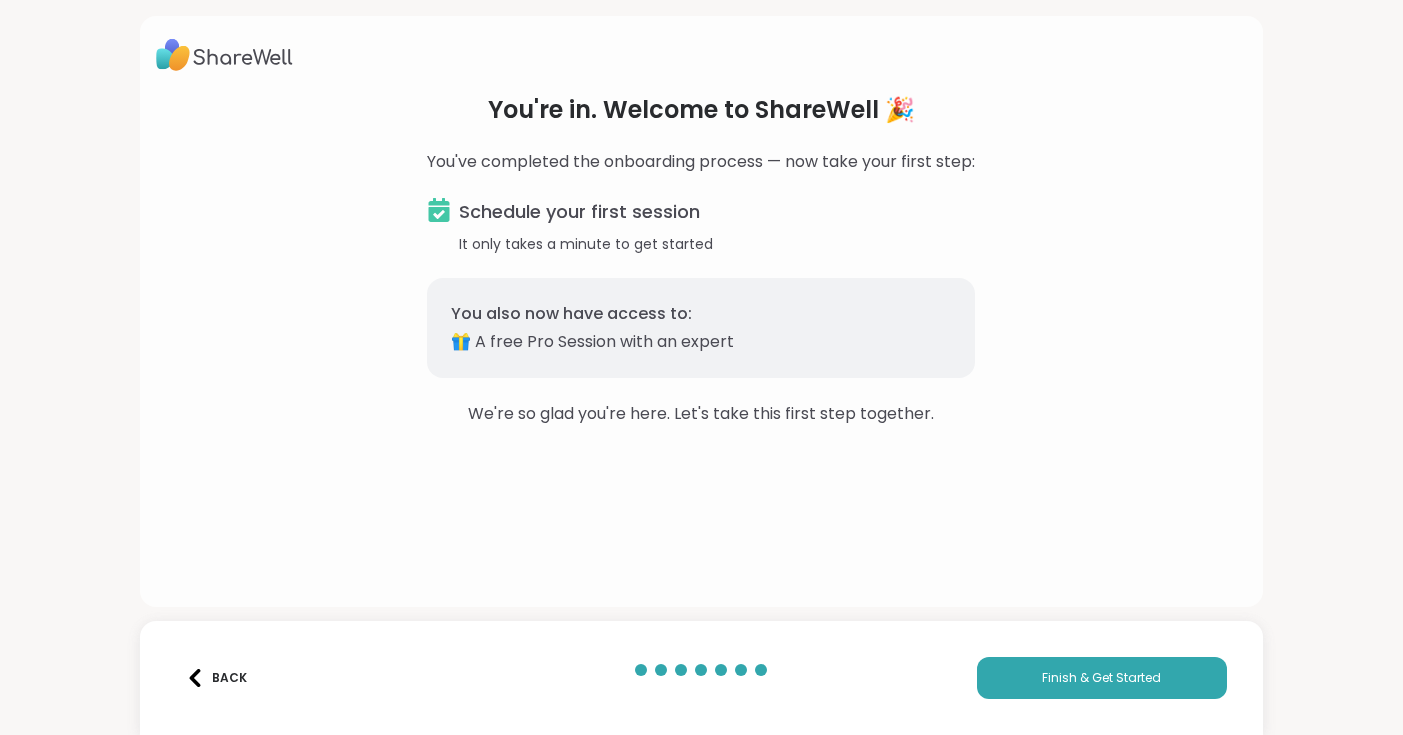 click on "Schedule your first session" at bounding box center [579, 212] 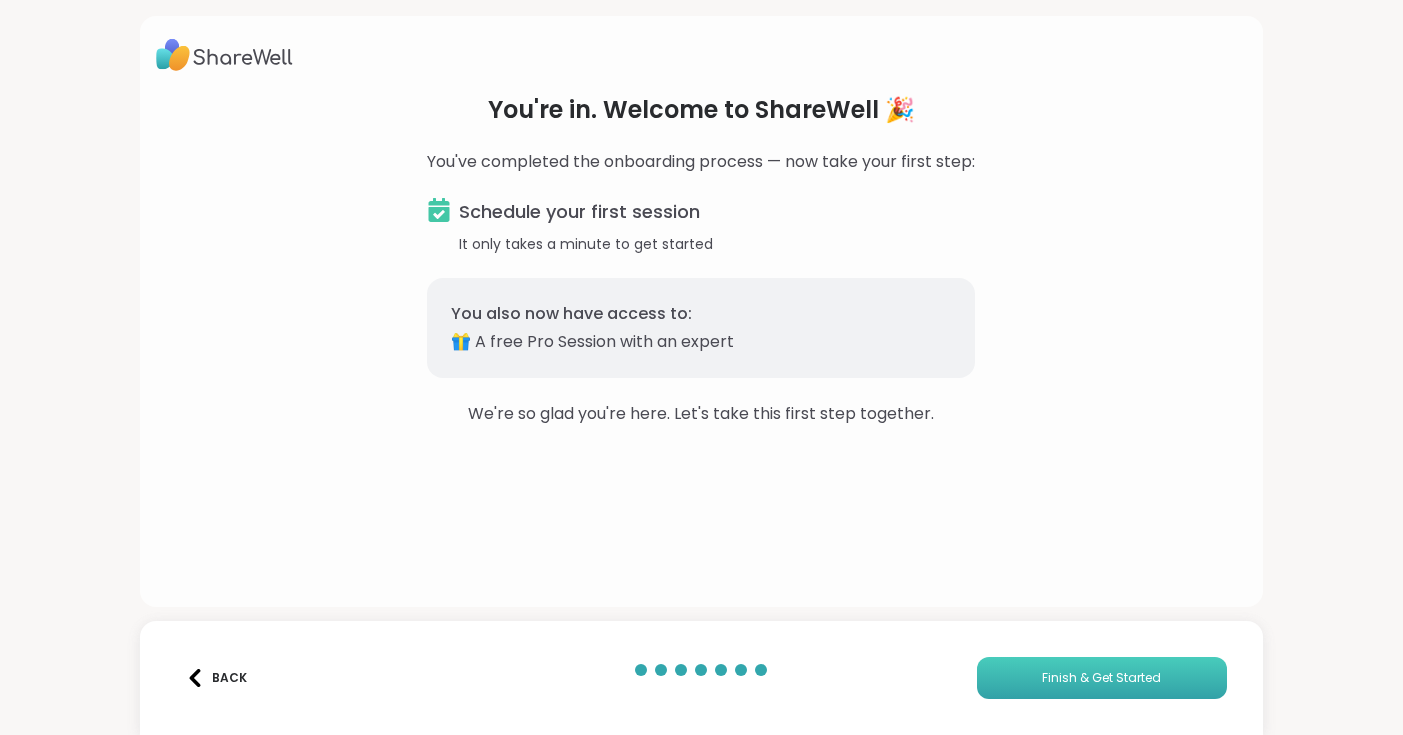 click on "Finish & Get Started" at bounding box center (1101, 678) 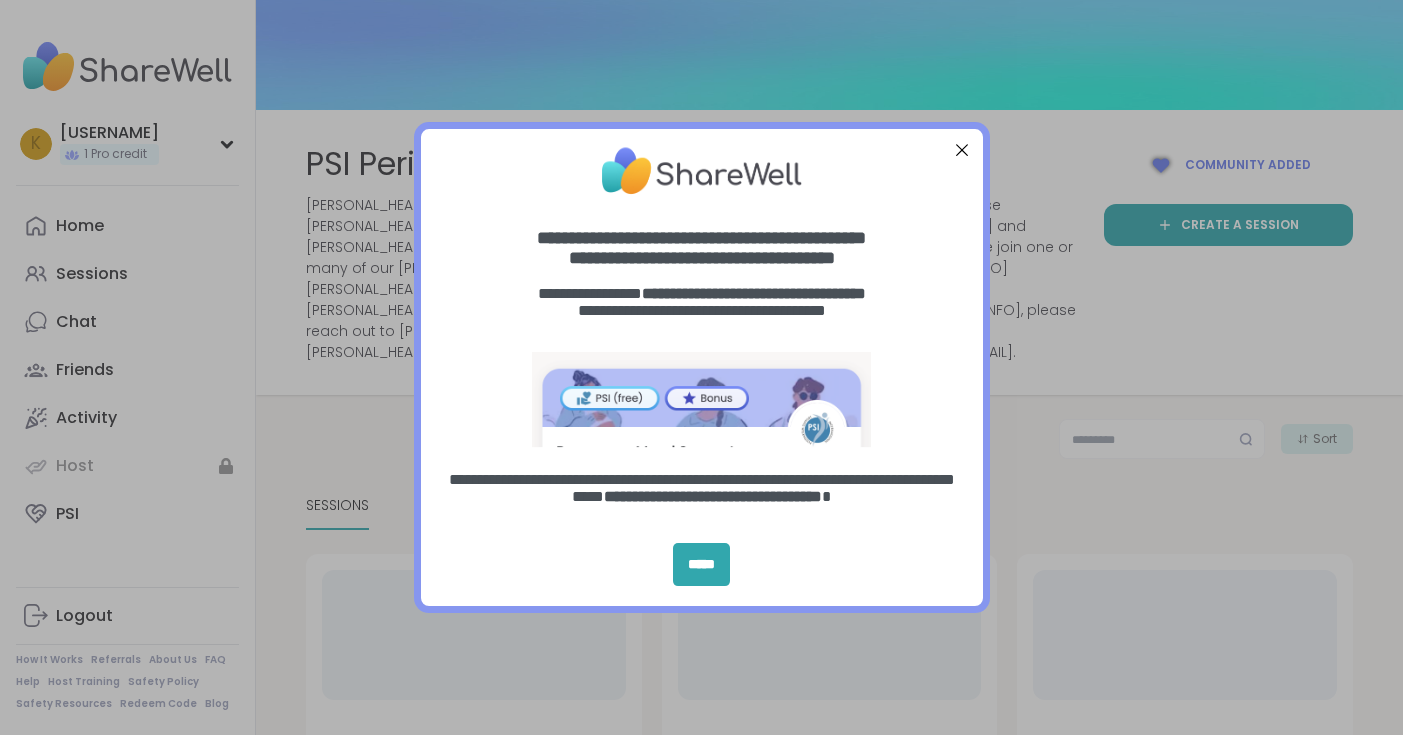 scroll, scrollTop: 0, scrollLeft: 0, axis: both 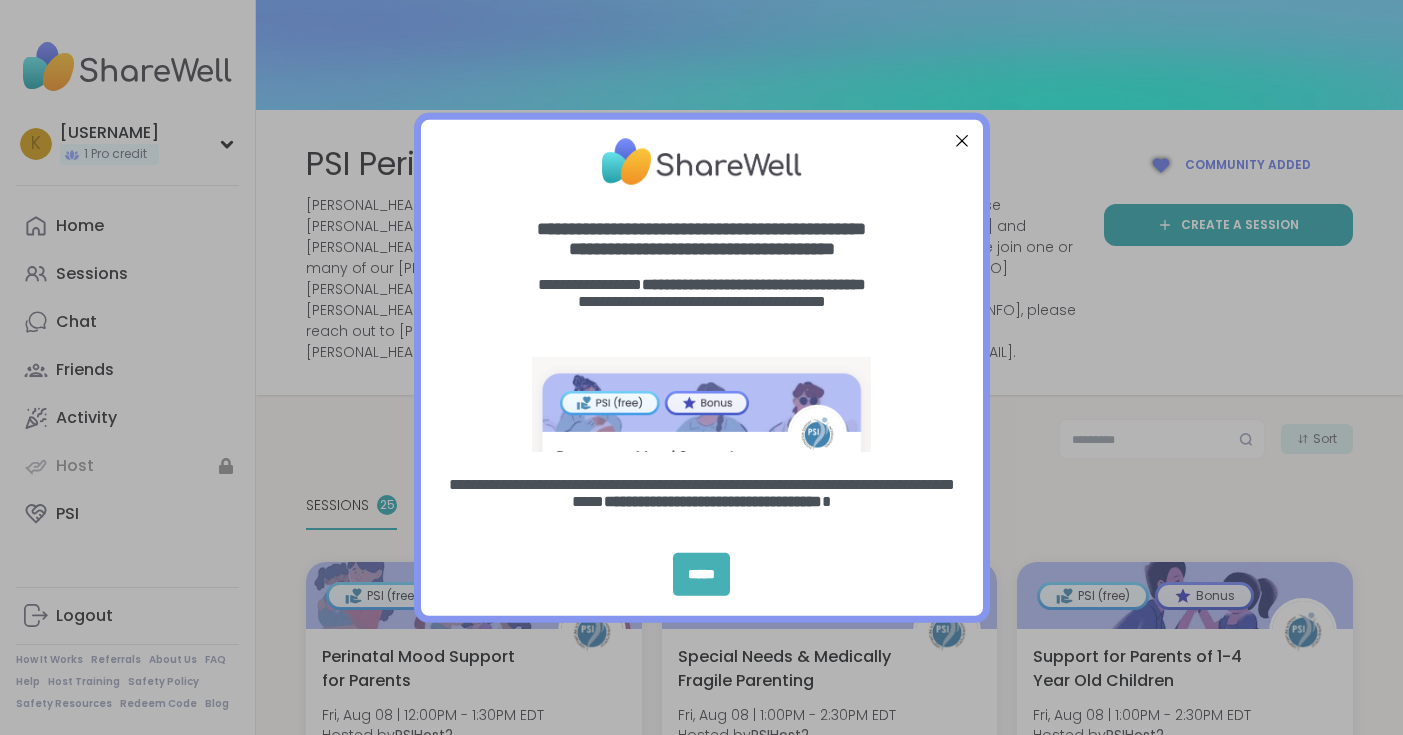 click on "*****" at bounding box center (701, 574) 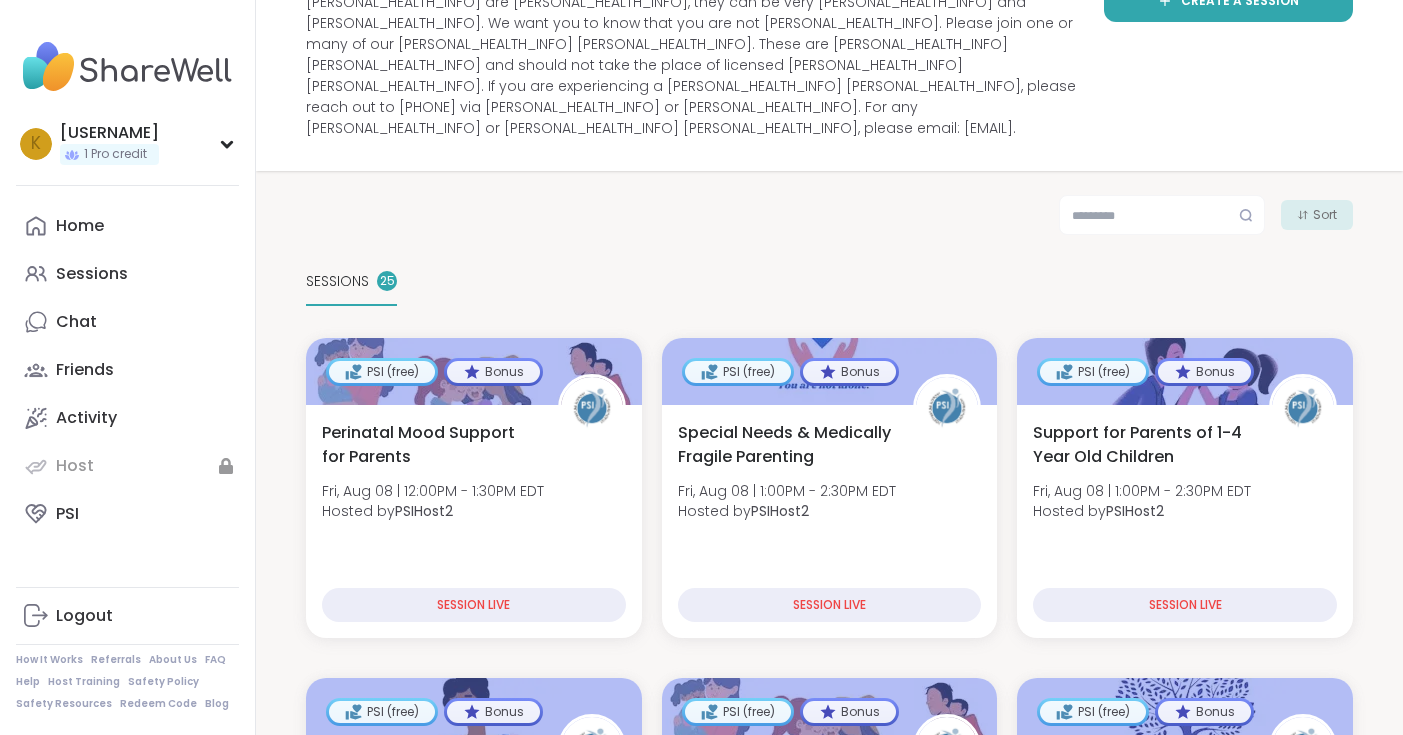scroll, scrollTop: 231, scrollLeft: 0, axis: vertical 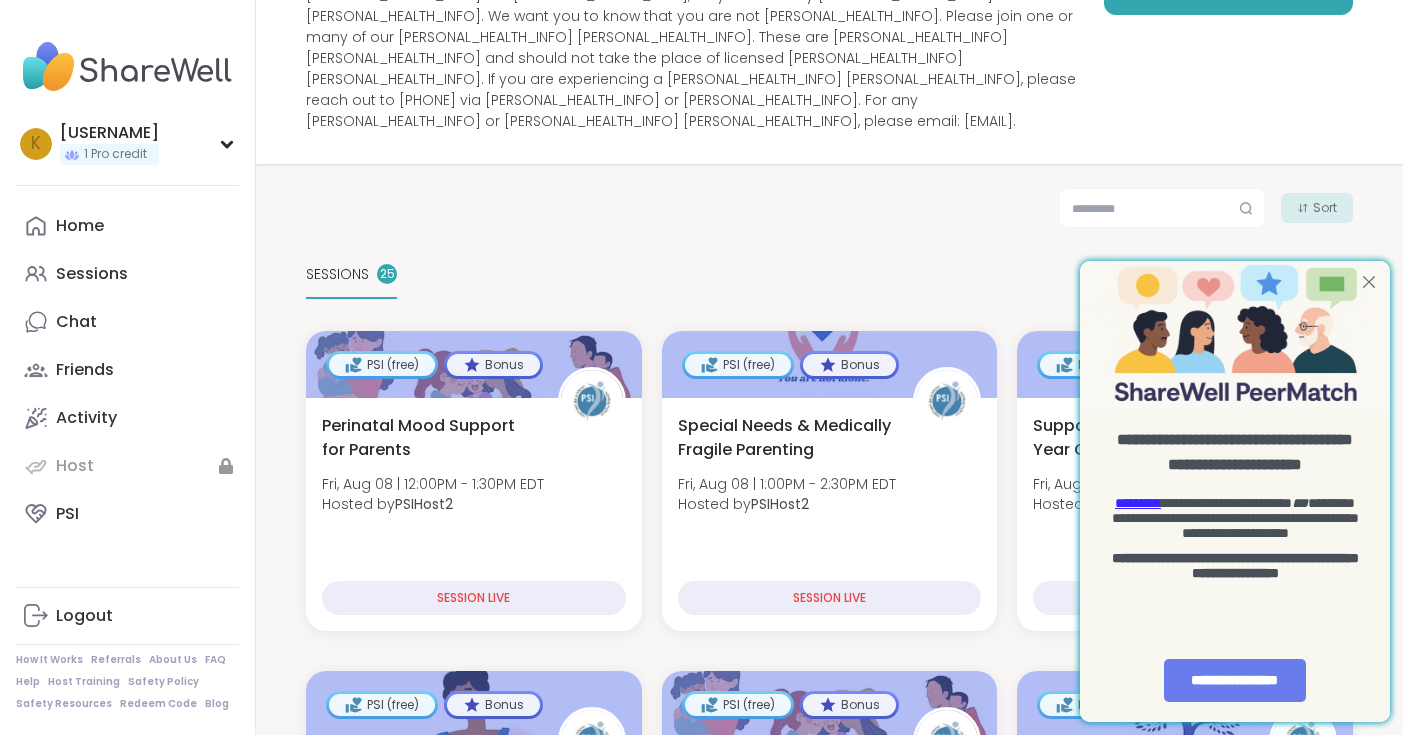 click at bounding box center (1369, 282) 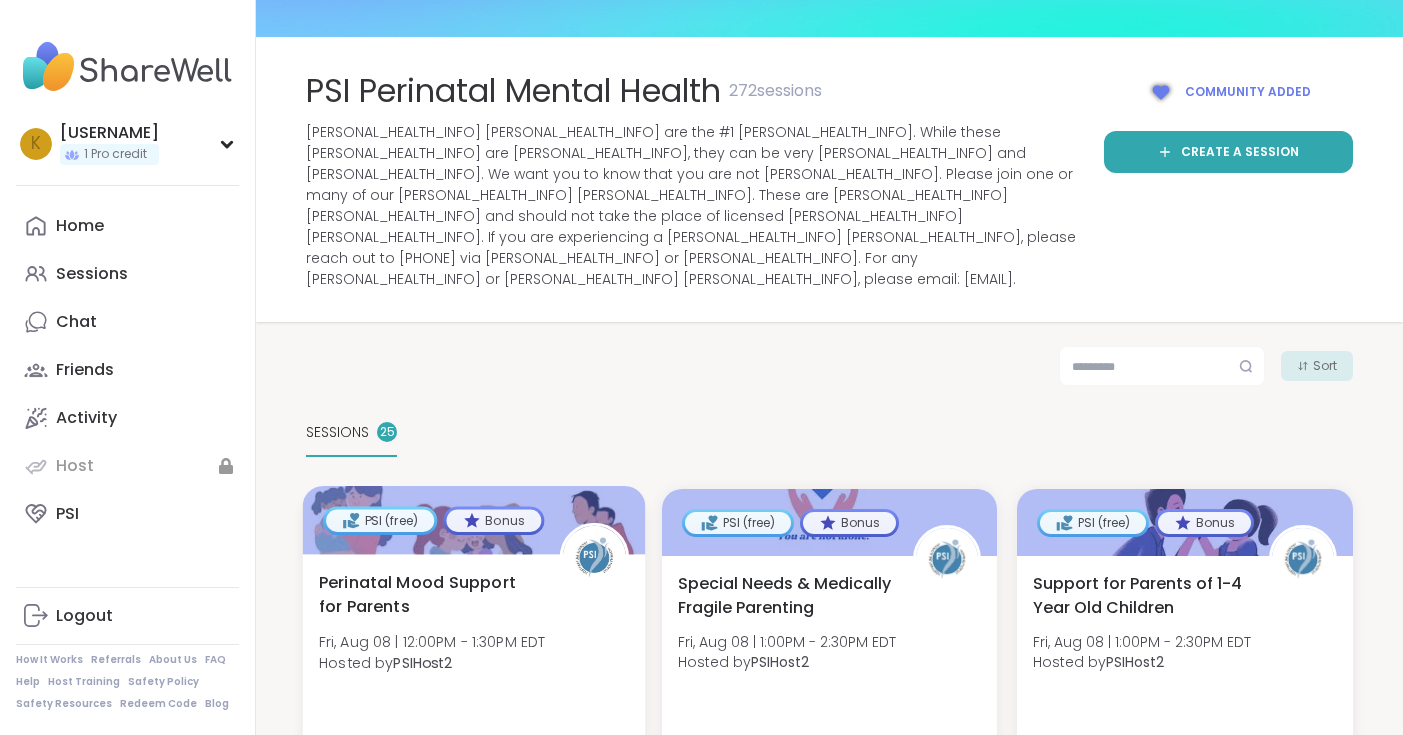 scroll, scrollTop: 0, scrollLeft: 0, axis: both 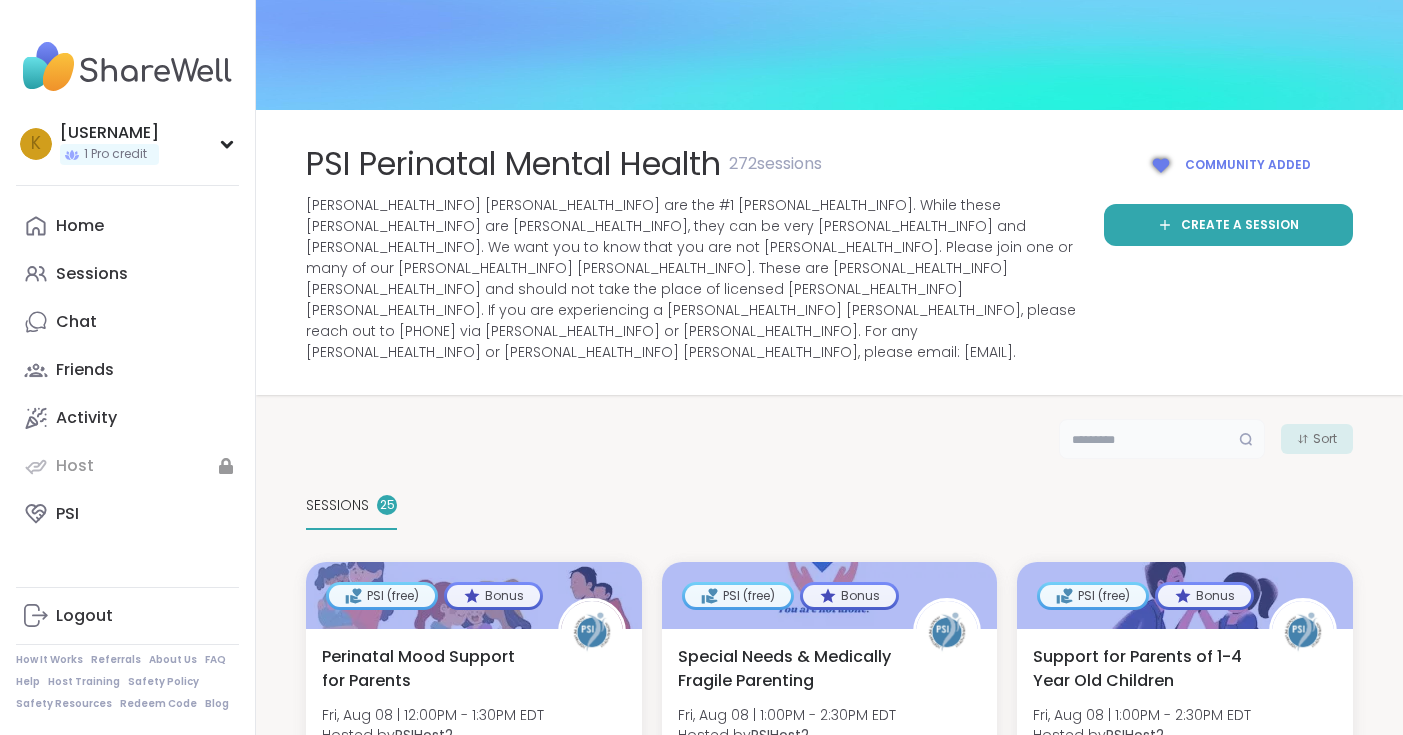 click at bounding box center [1162, 439] 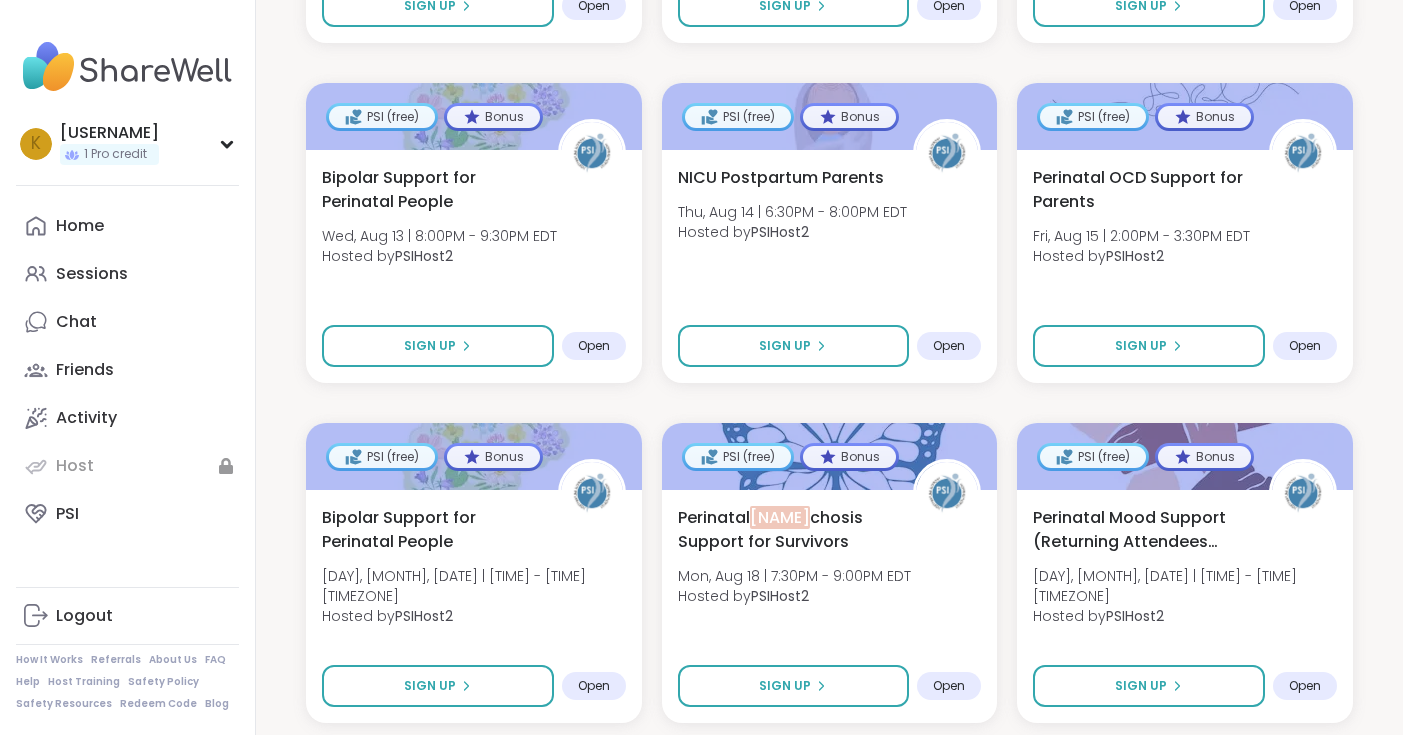 scroll, scrollTop: 1161, scrollLeft: 0, axis: vertical 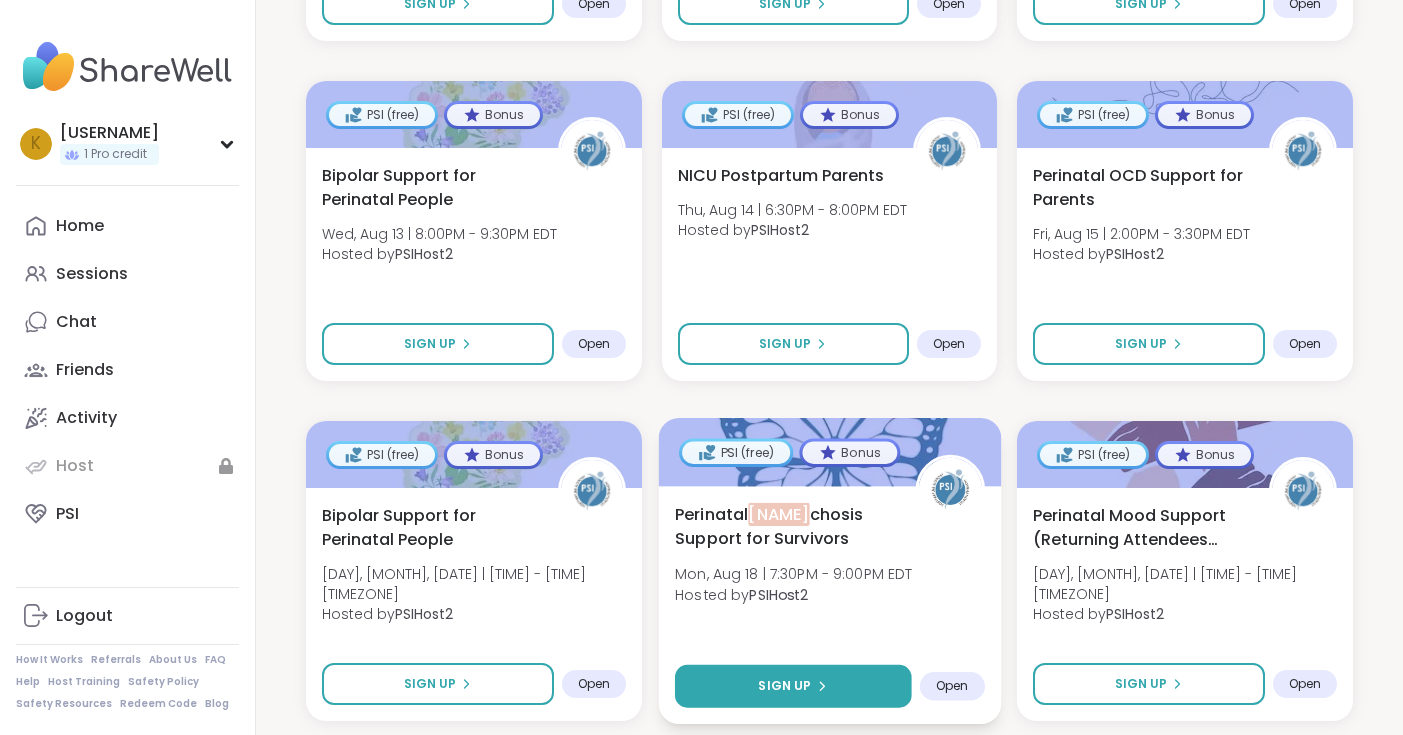 type on "***" 